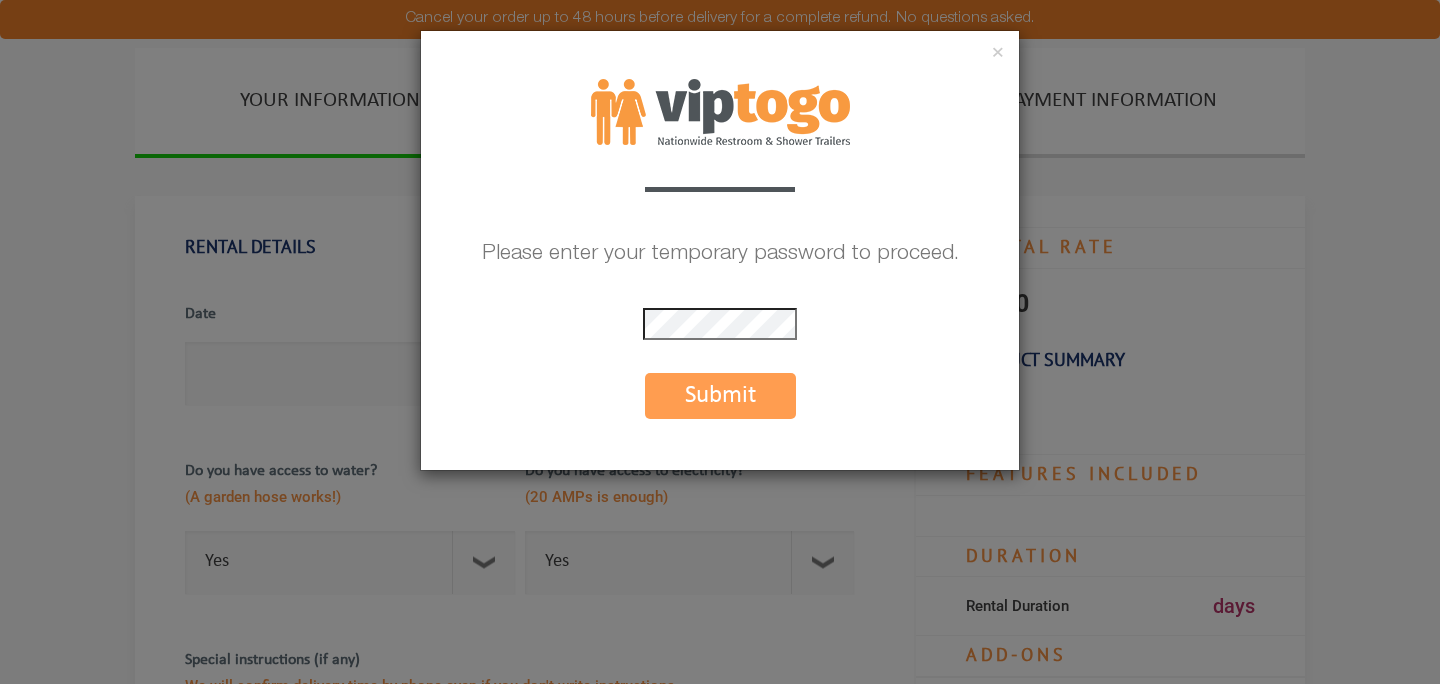scroll, scrollTop: 0, scrollLeft: 0, axis: both 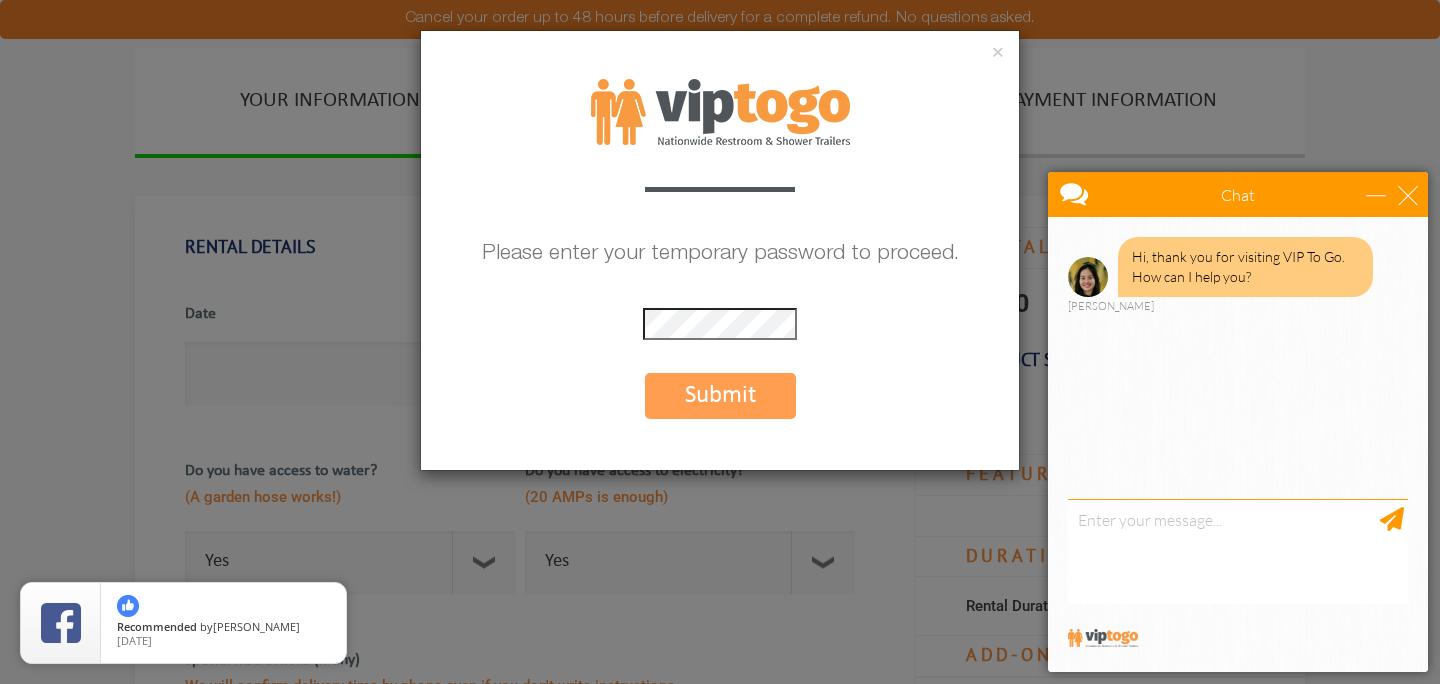 click on "Submit" at bounding box center (720, 396) 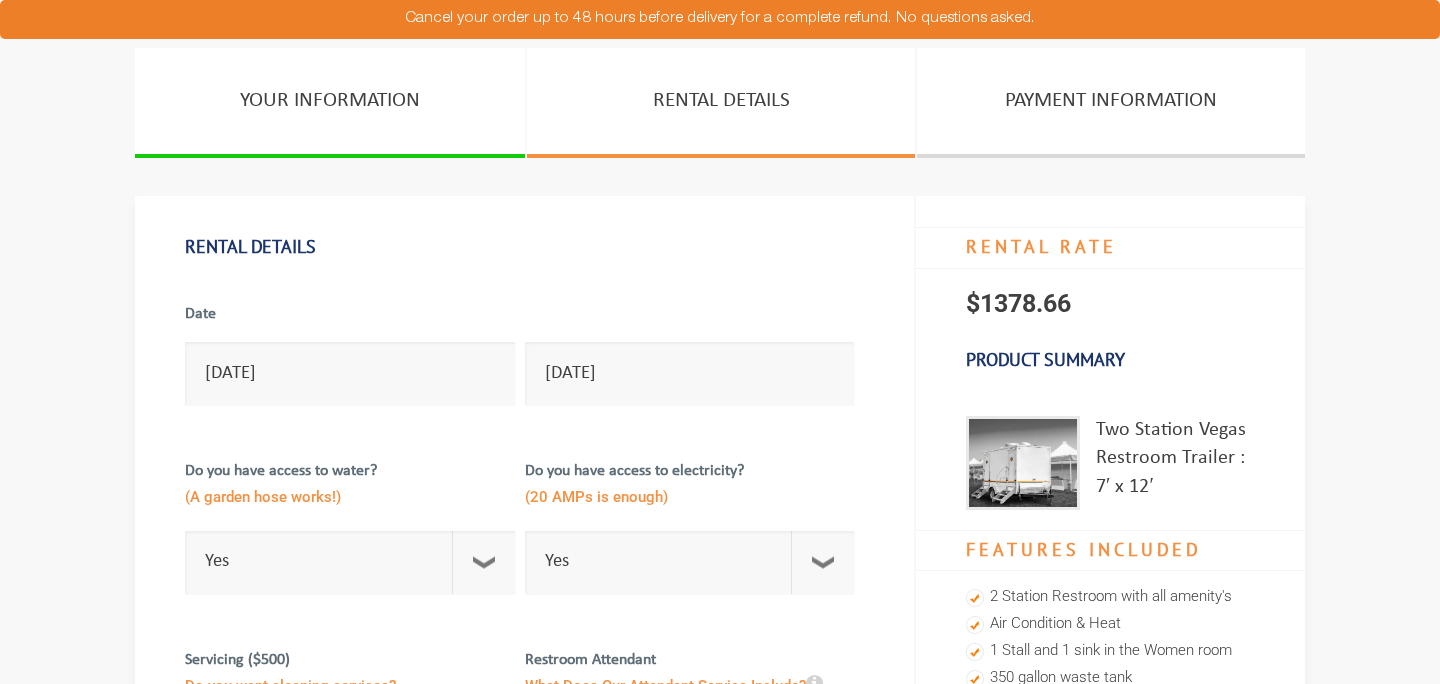 scroll, scrollTop: 0, scrollLeft: 0, axis: both 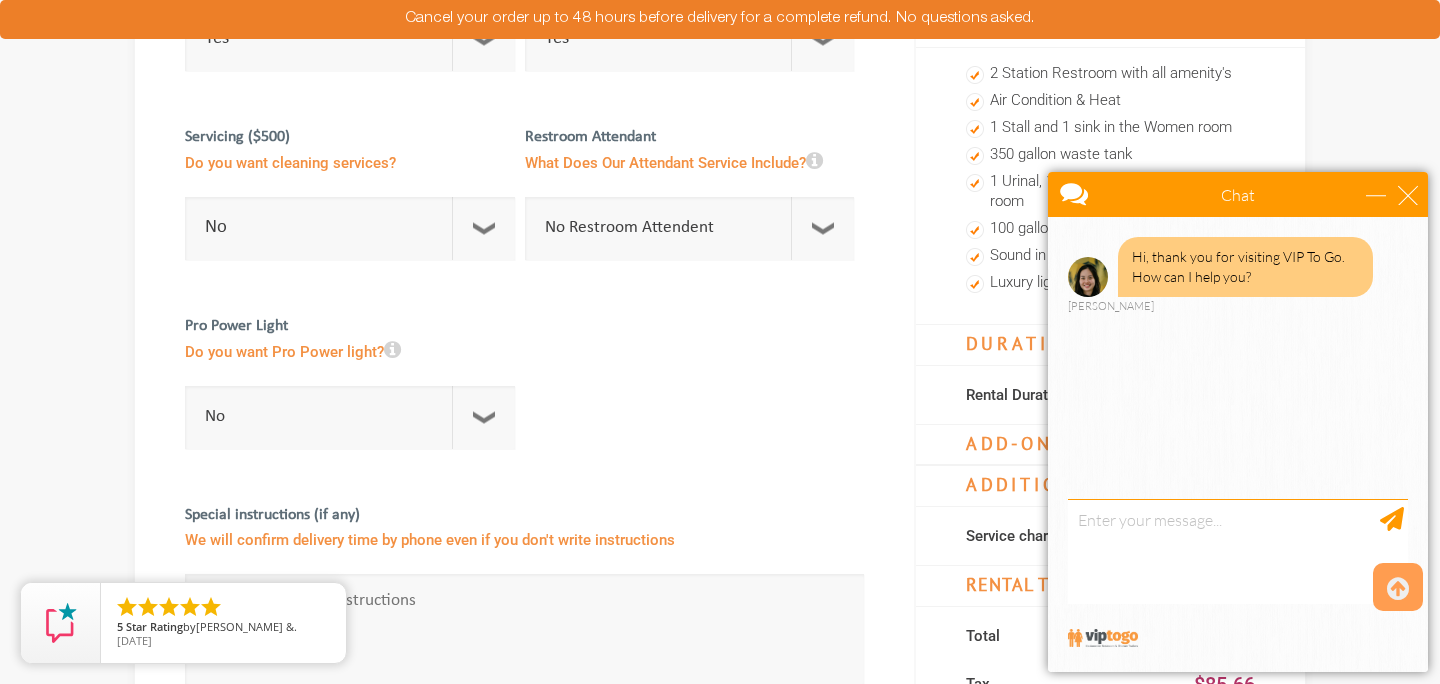 click at bounding box center (392, 350) 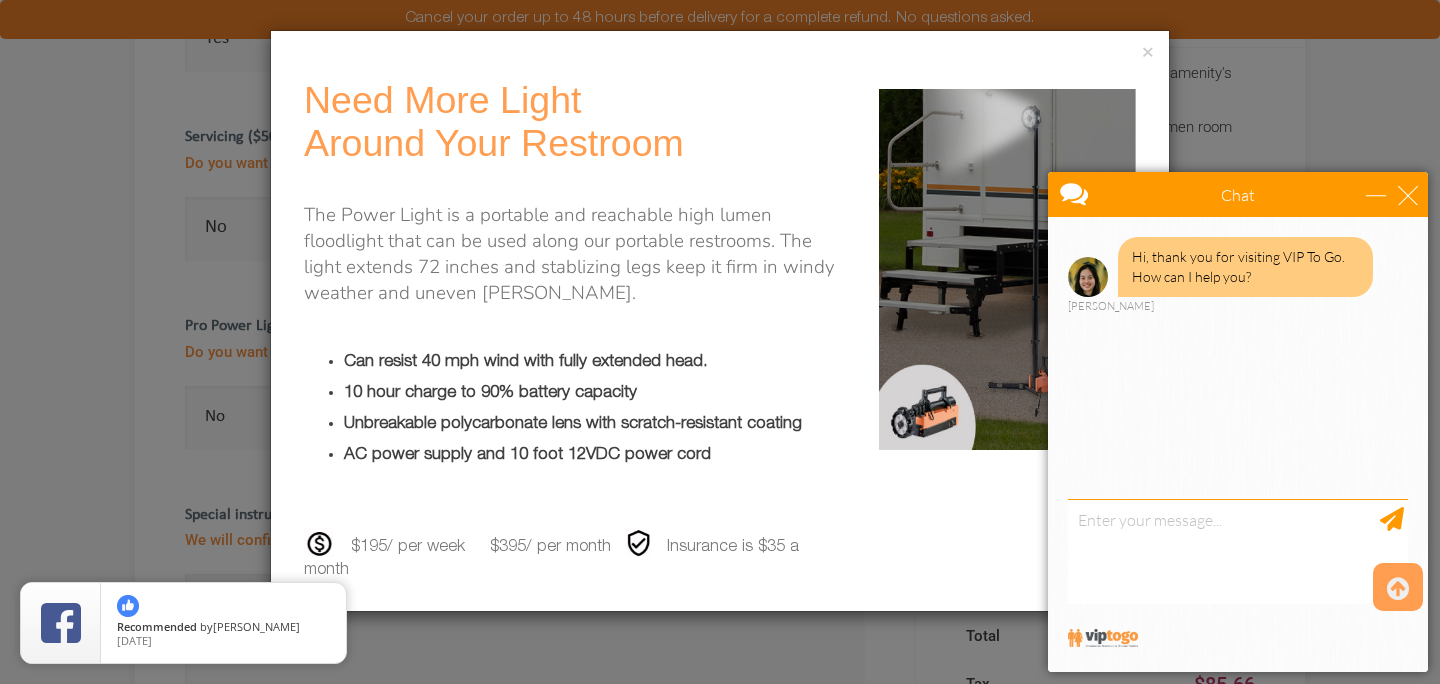 click on "×" at bounding box center [720, 55] 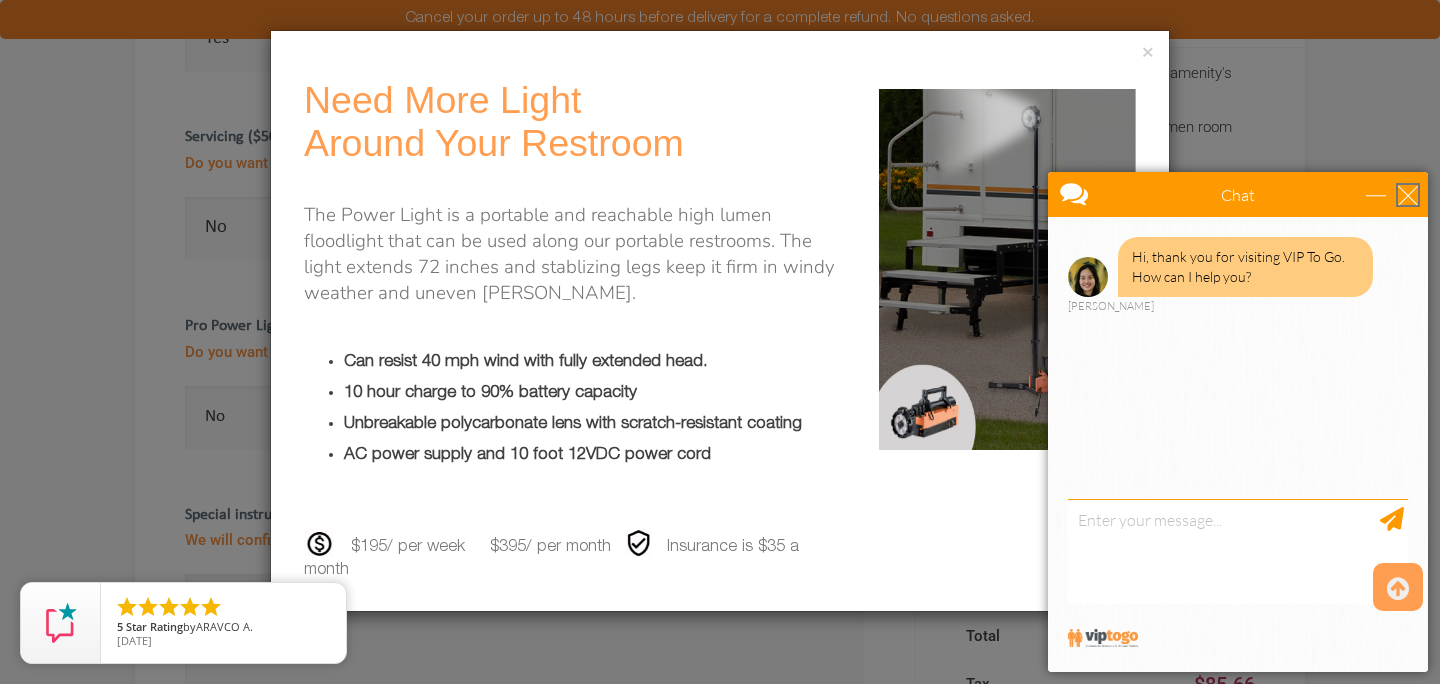 click at bounding box center (1408, 195) 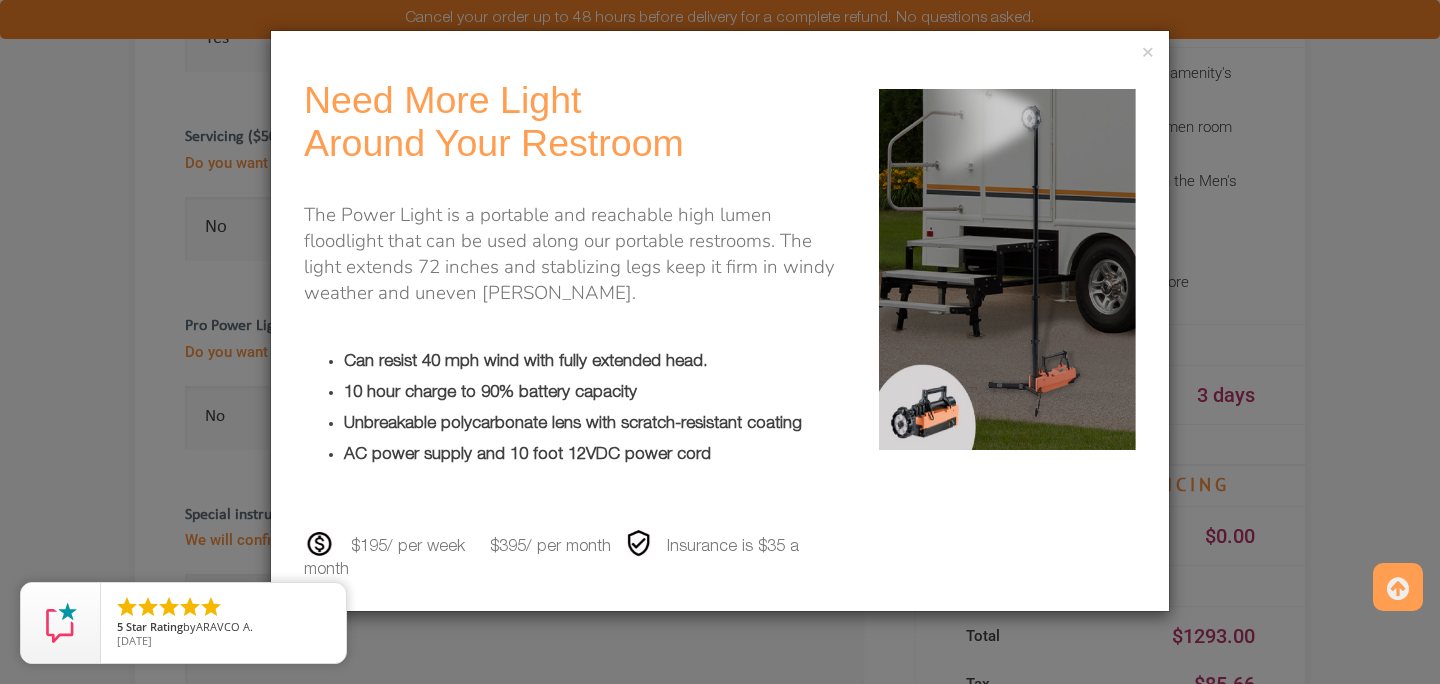 scroll, scrollTop: 0, scrollLeft: 0, axis: both 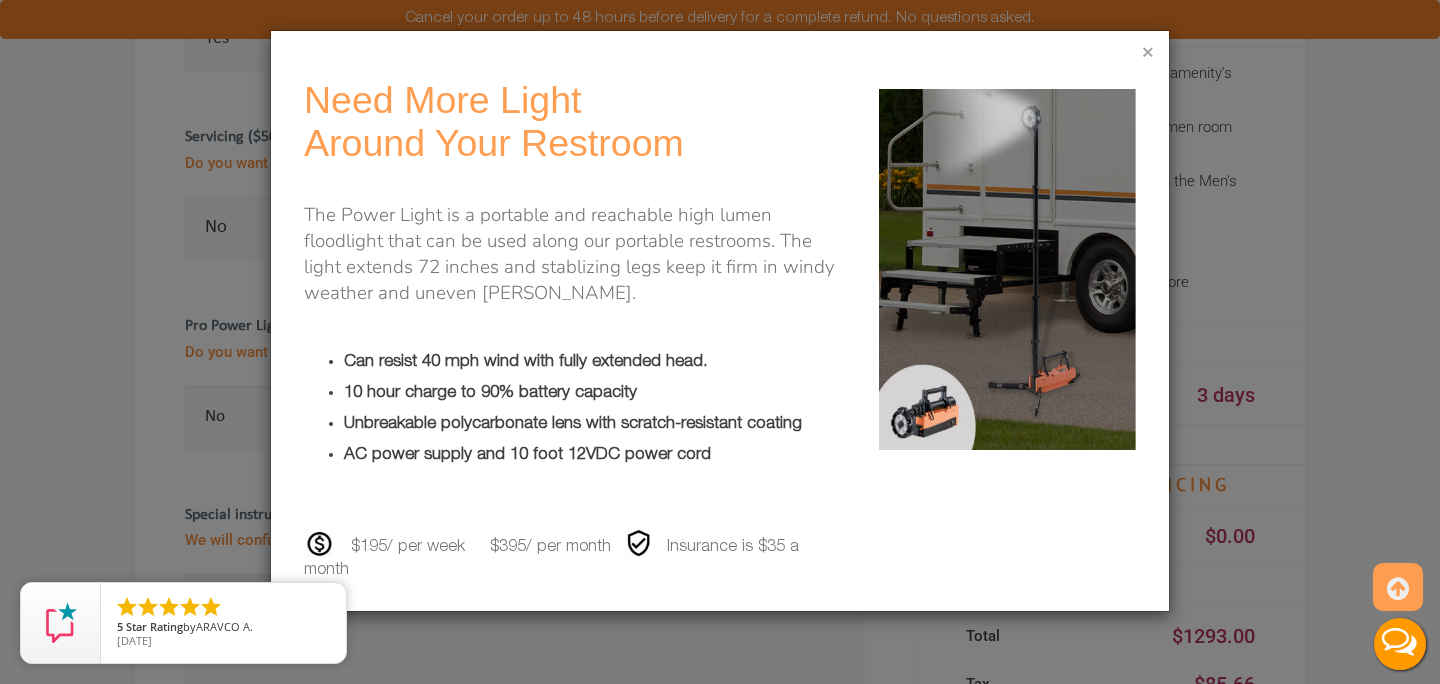 click on "×" at bounding box center (1148, 54) 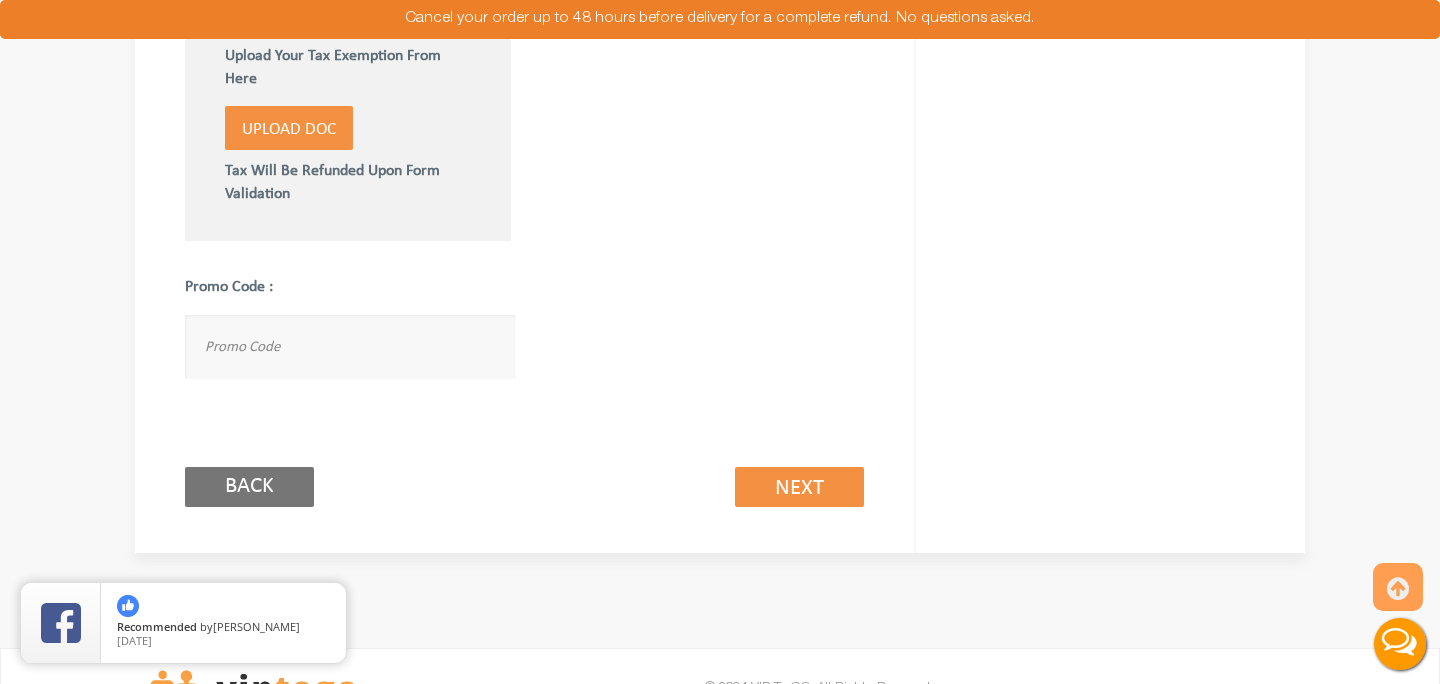 scroll, scrollTop: 1272, scrollLeft: 0, axis: vertical 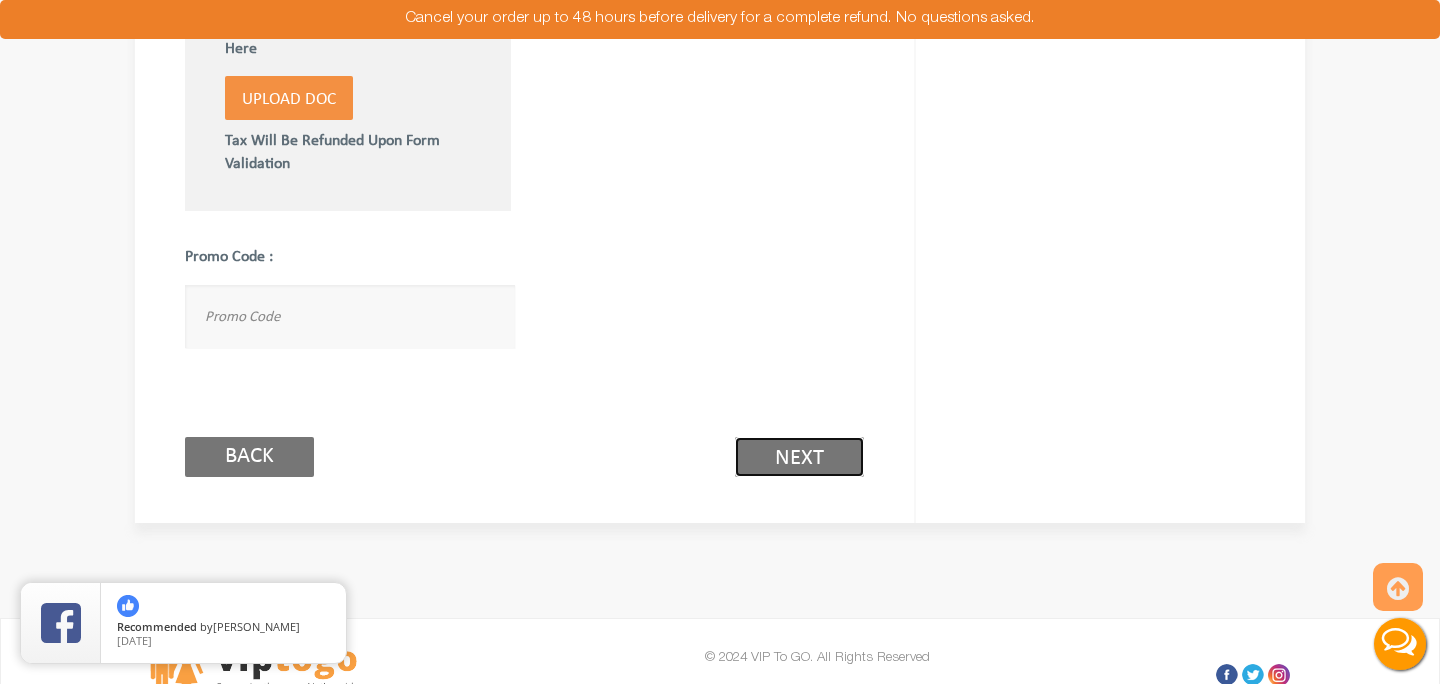 click on "Next (2/3)" at bounding box center [799, 457] 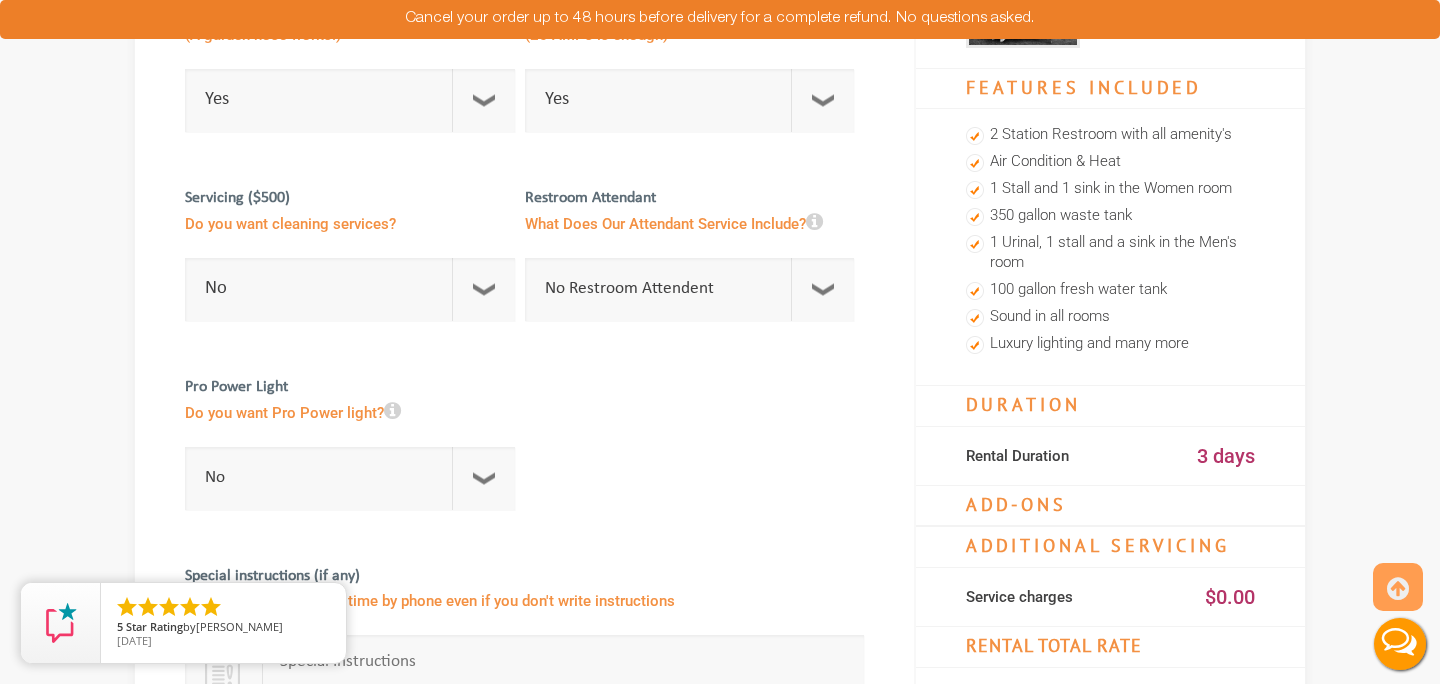 scroll, scrollTop: 262, scrollLeft: 0, axis: vertical 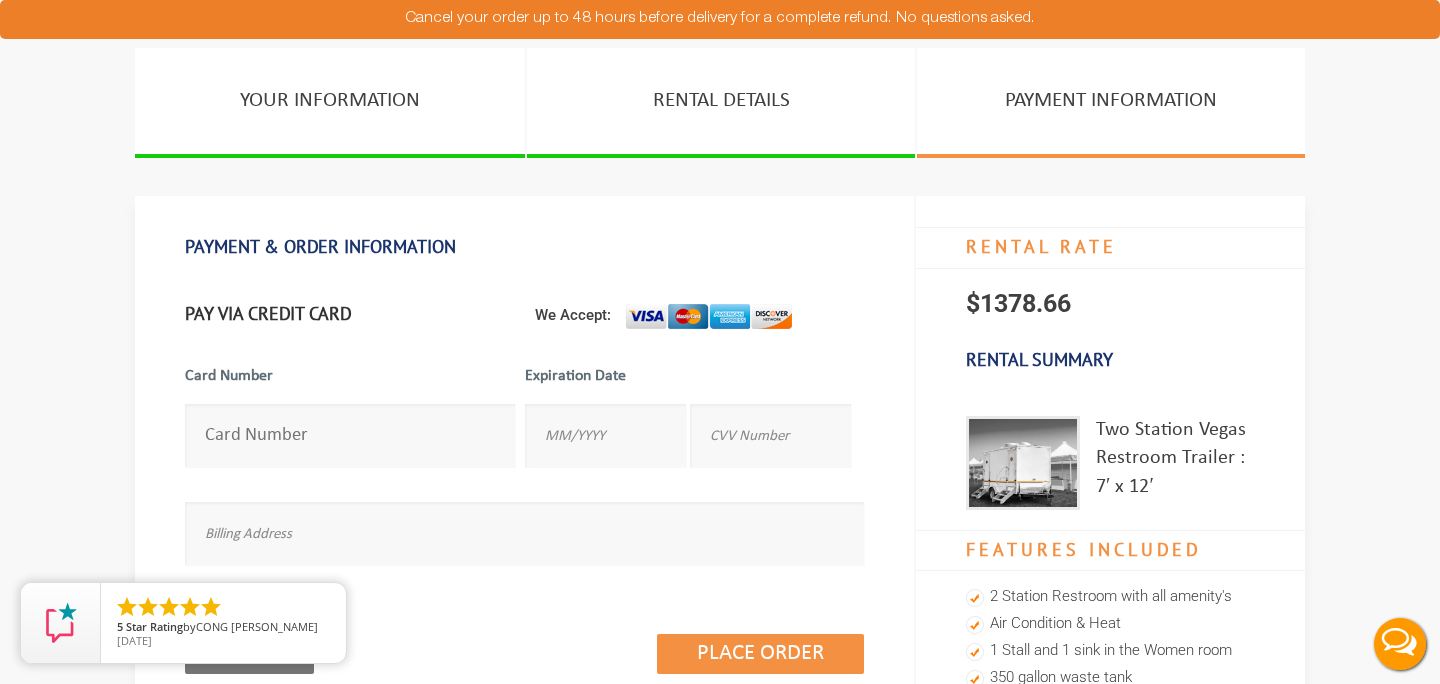 click at bounding box center (350, 435) 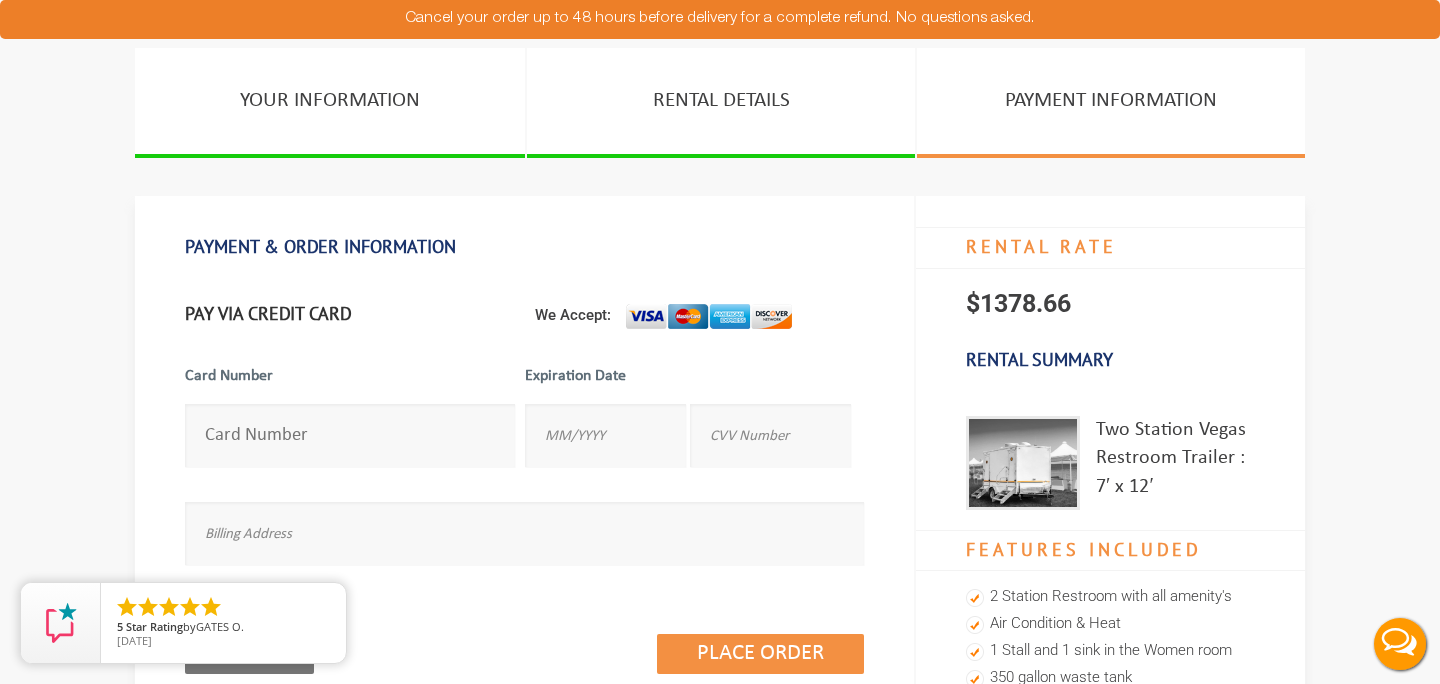 type on "4839501220975516" 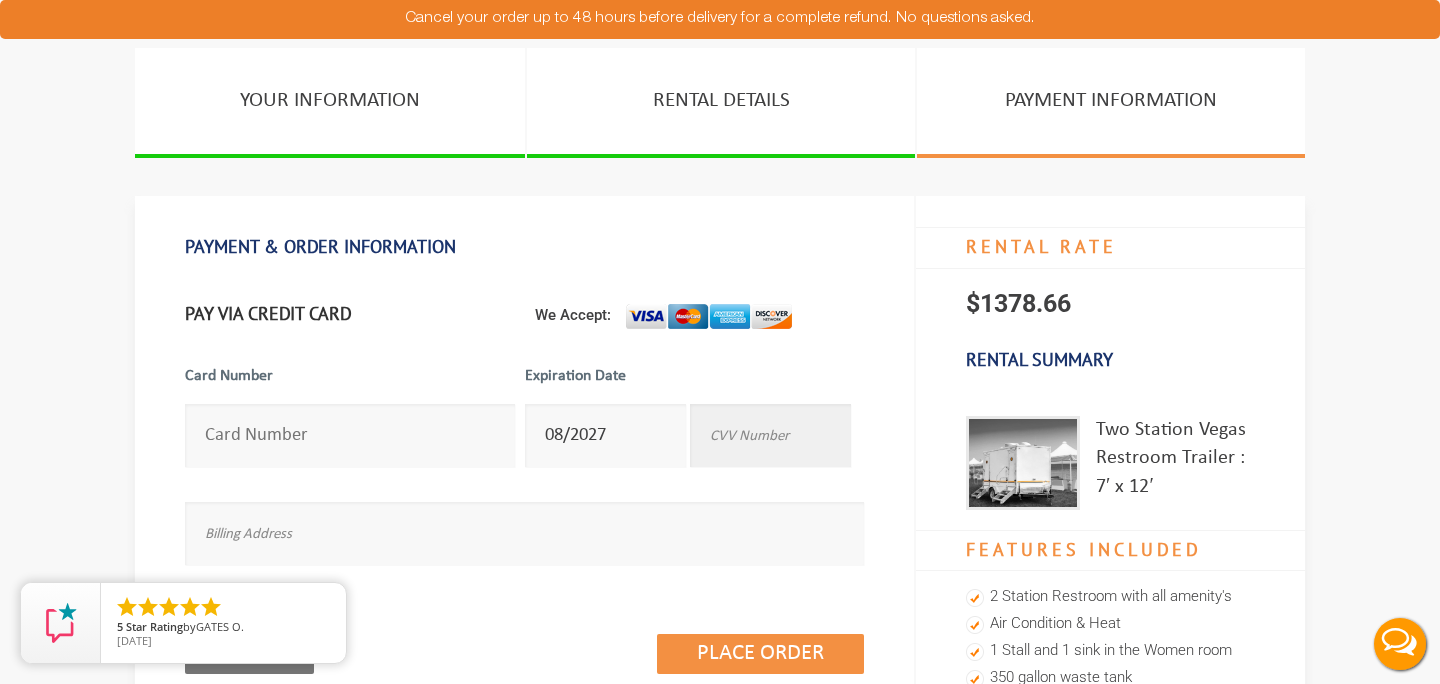 click at bounding box center [770, 435] 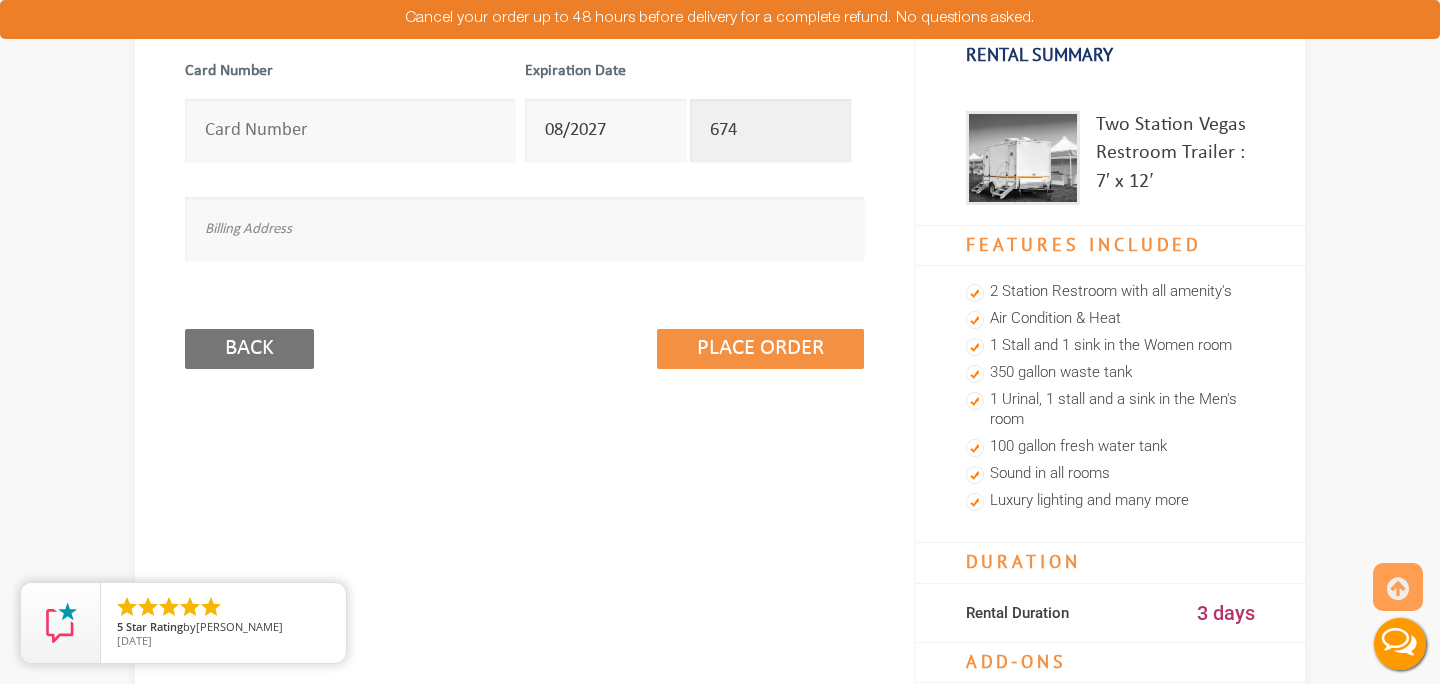 scroll, scrollTop: 316, scrollLeft: 0, axis: vertical 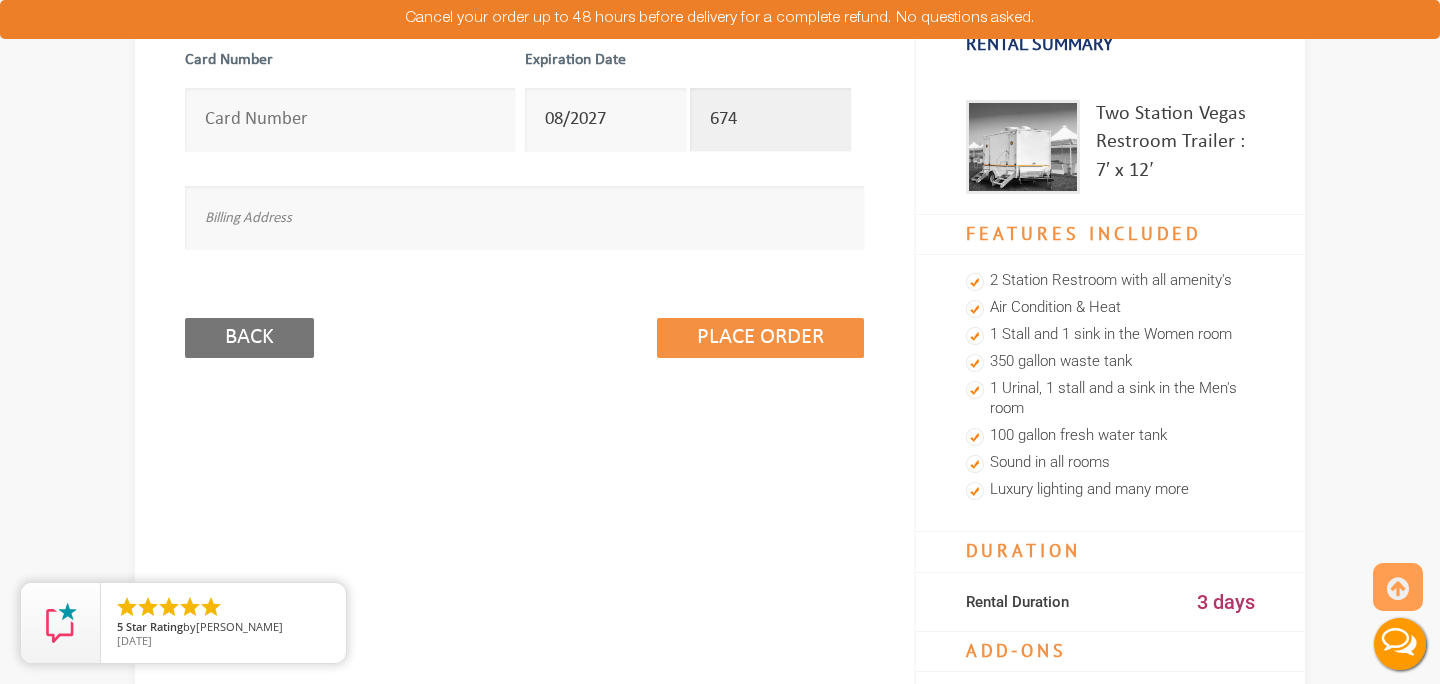 type on "674" 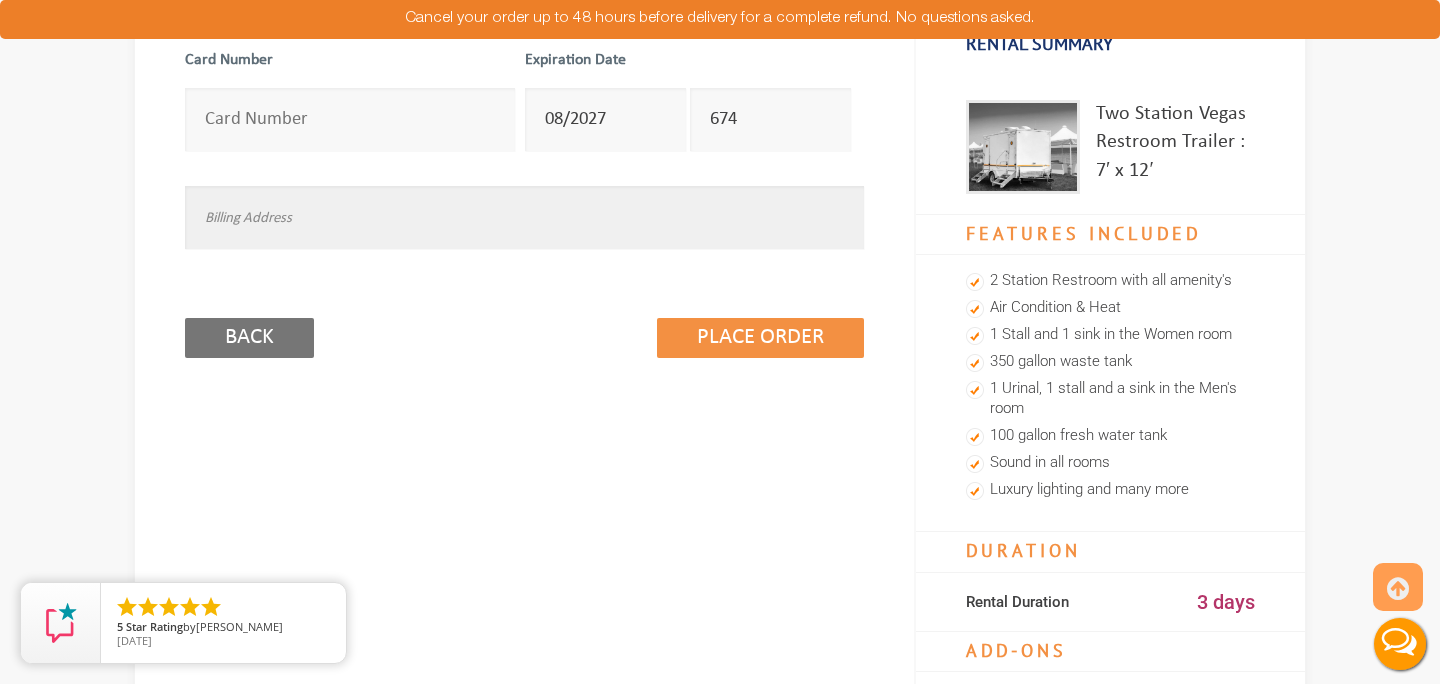 click at bounding box center [524, 217] 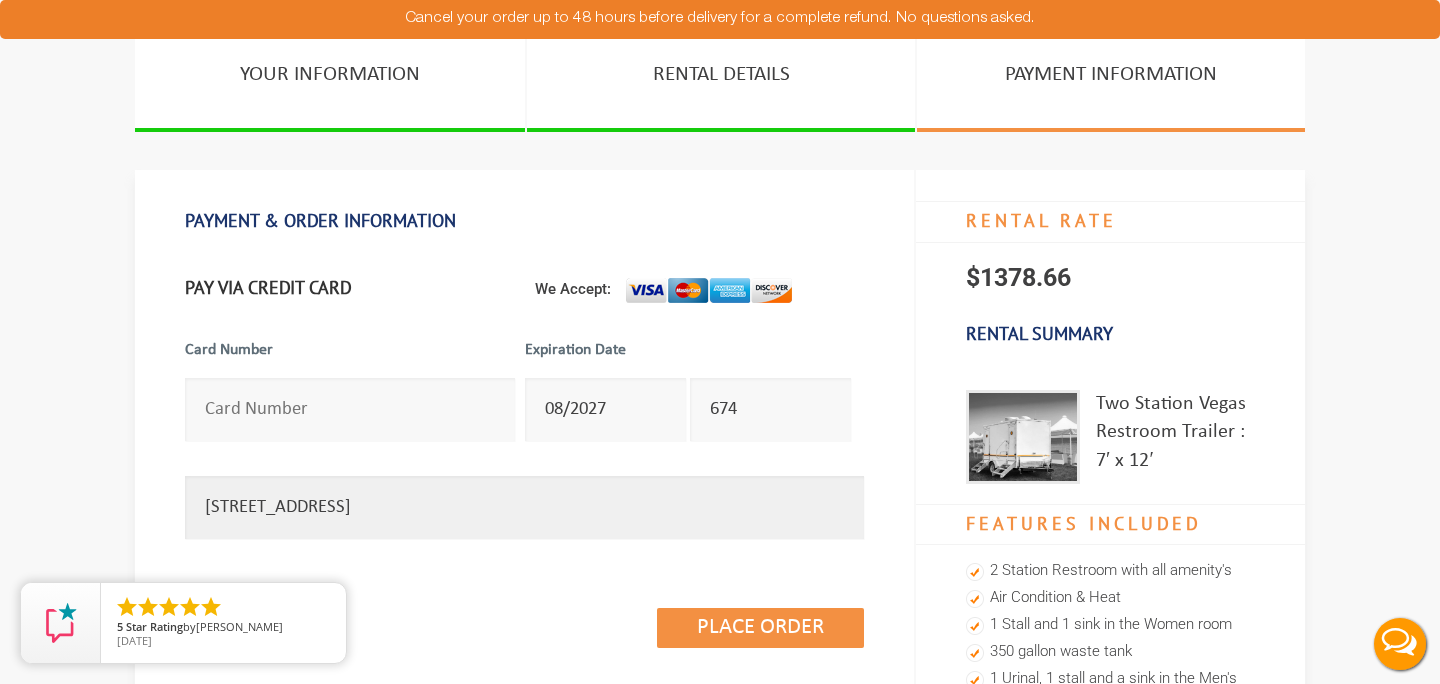 scroll, scrollTop: 0, scrollLeft: 0, axis: both 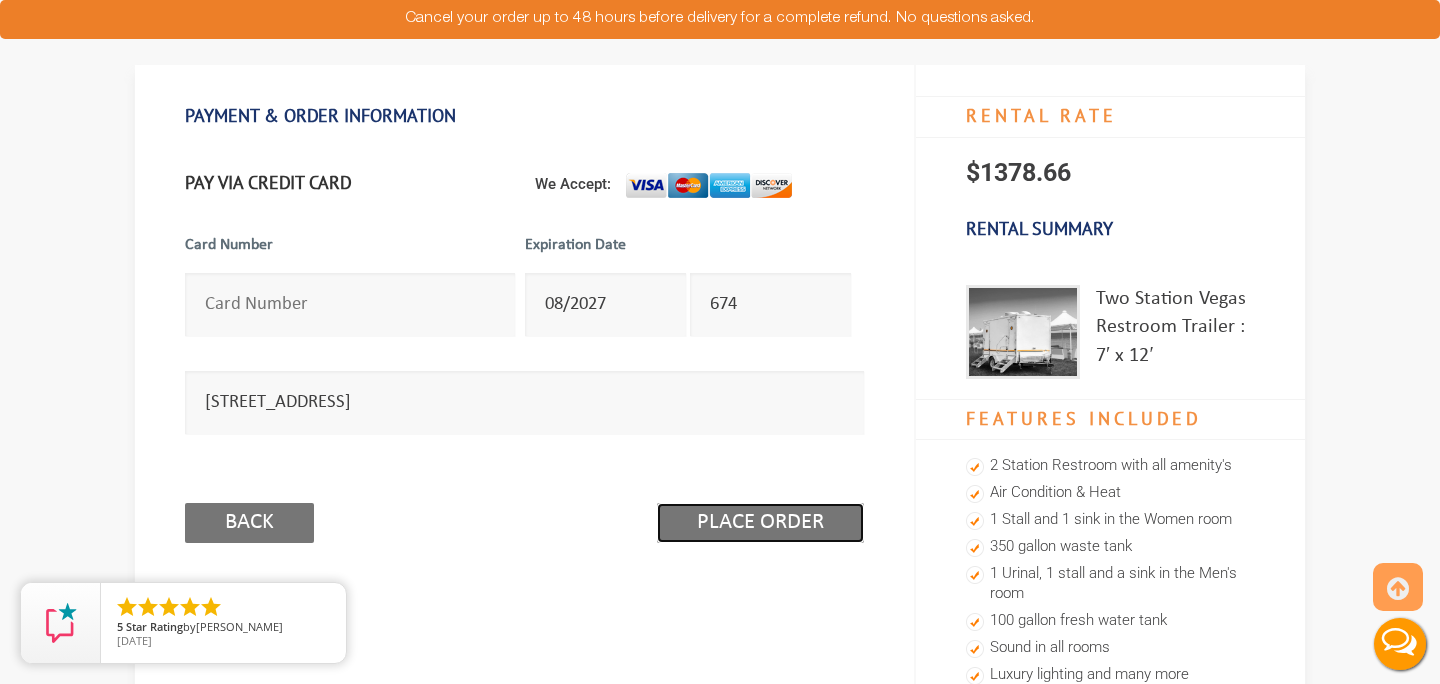 click on "Place Order" at bounding box center (760, 523) 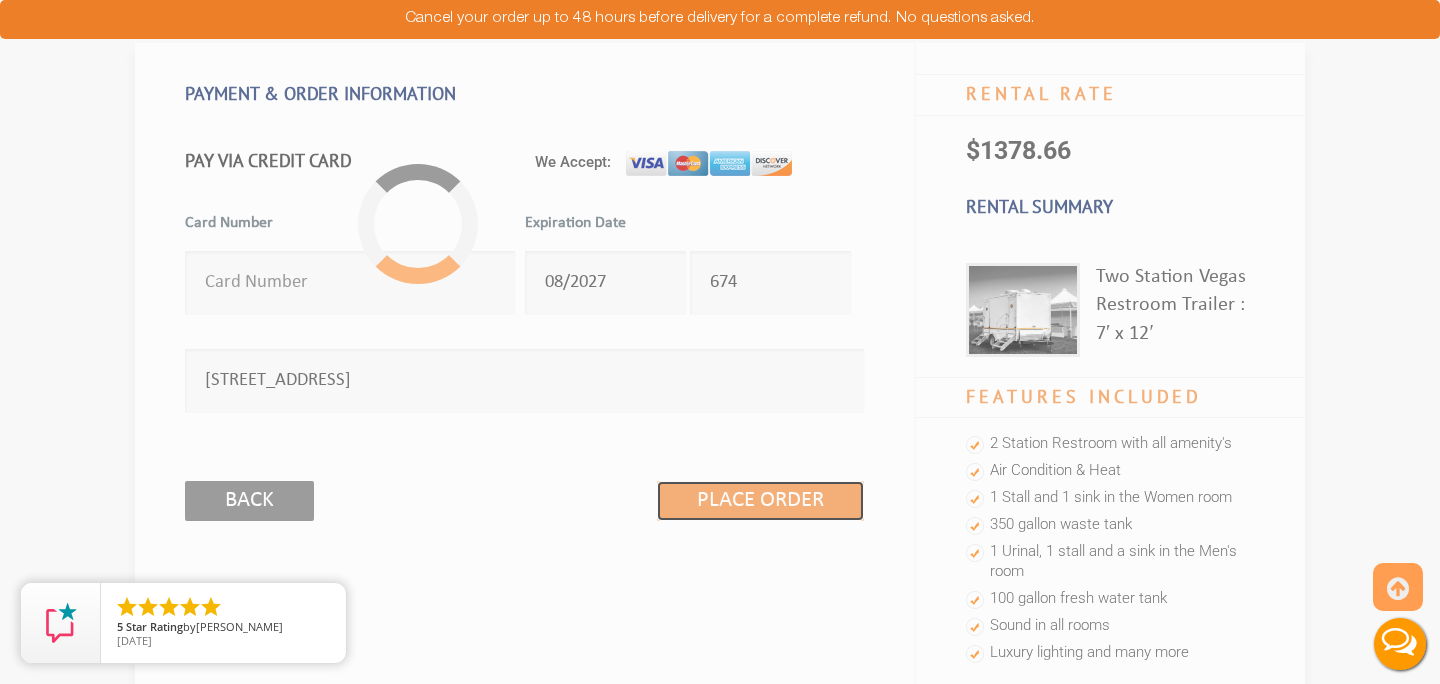scroll, scrollTop: 150, scrollLeft: 0, axis: vertical 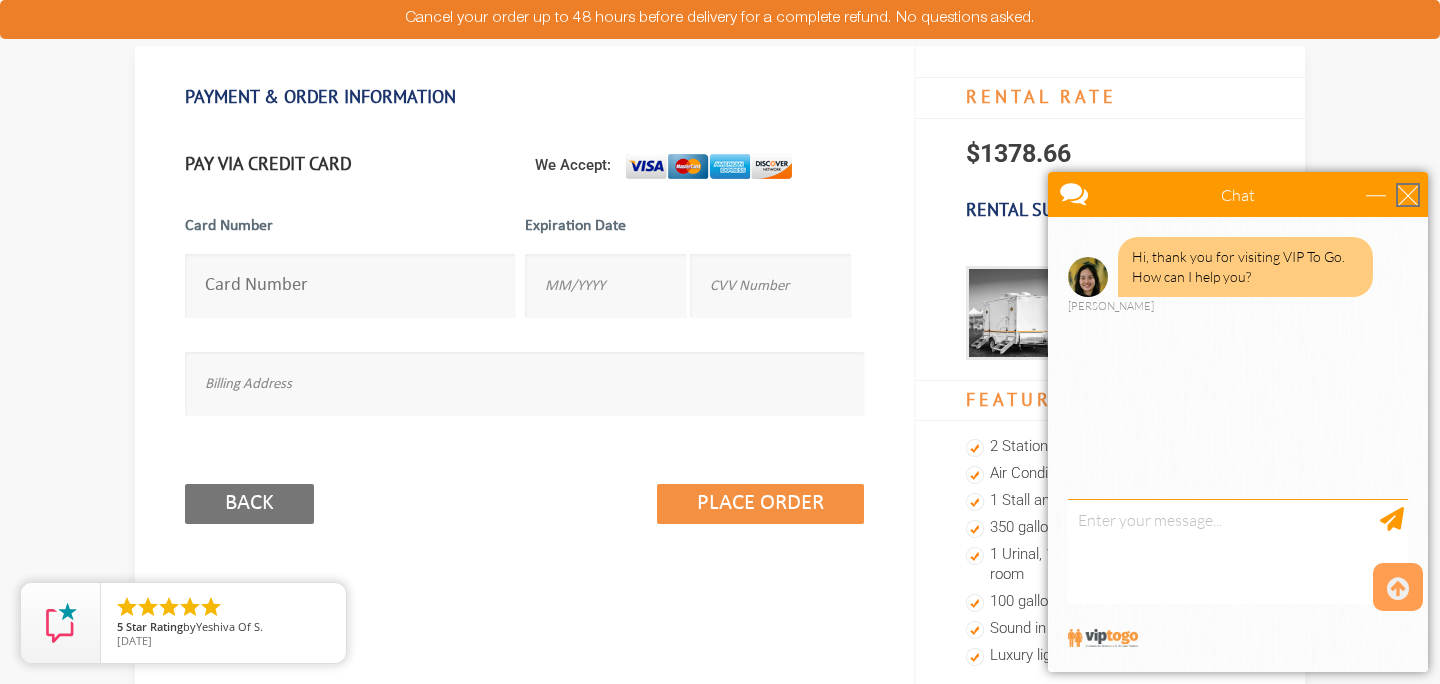 click at bounding box center (1408, 195) 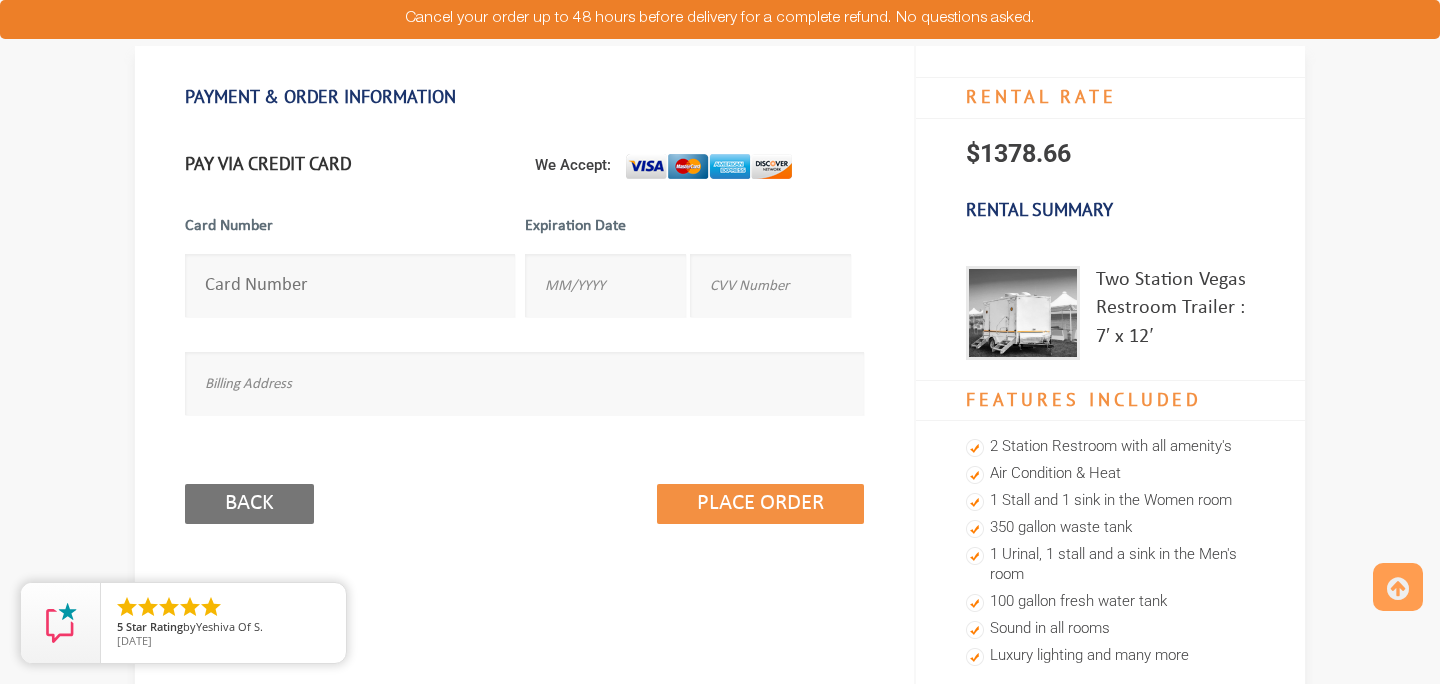 scroll, scrollTop: 0, scrollLeft: 0, axis: both 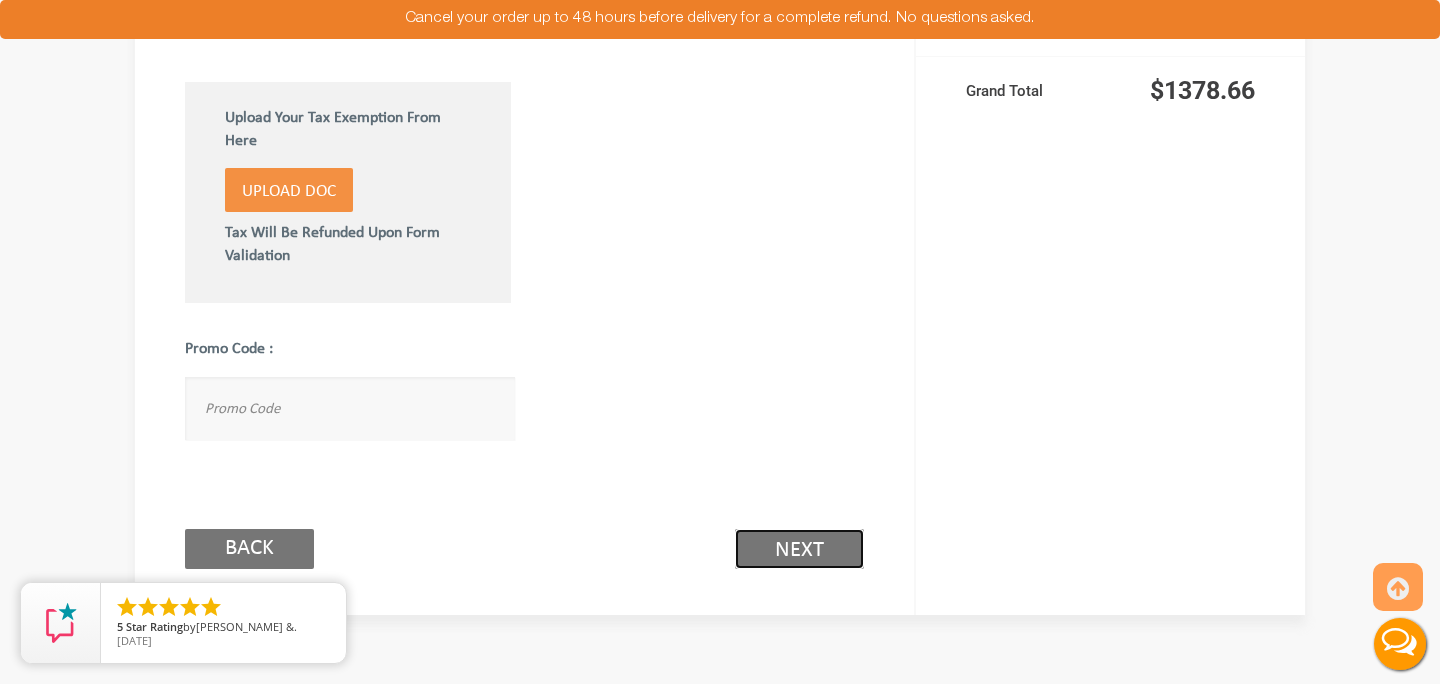 click on "Next (2/3)" at bounding box center (799, 549) 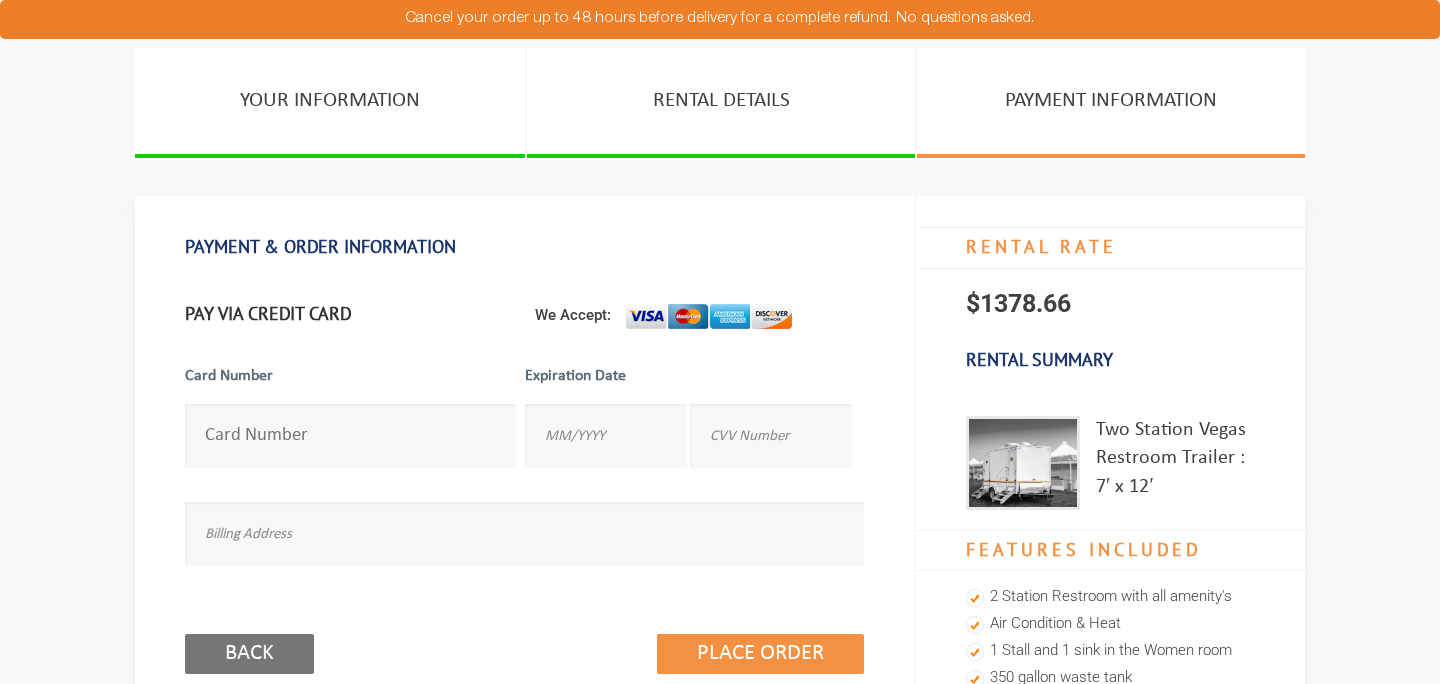 scroll, scrollTop: 0, scrollLeft: 0, axis: both 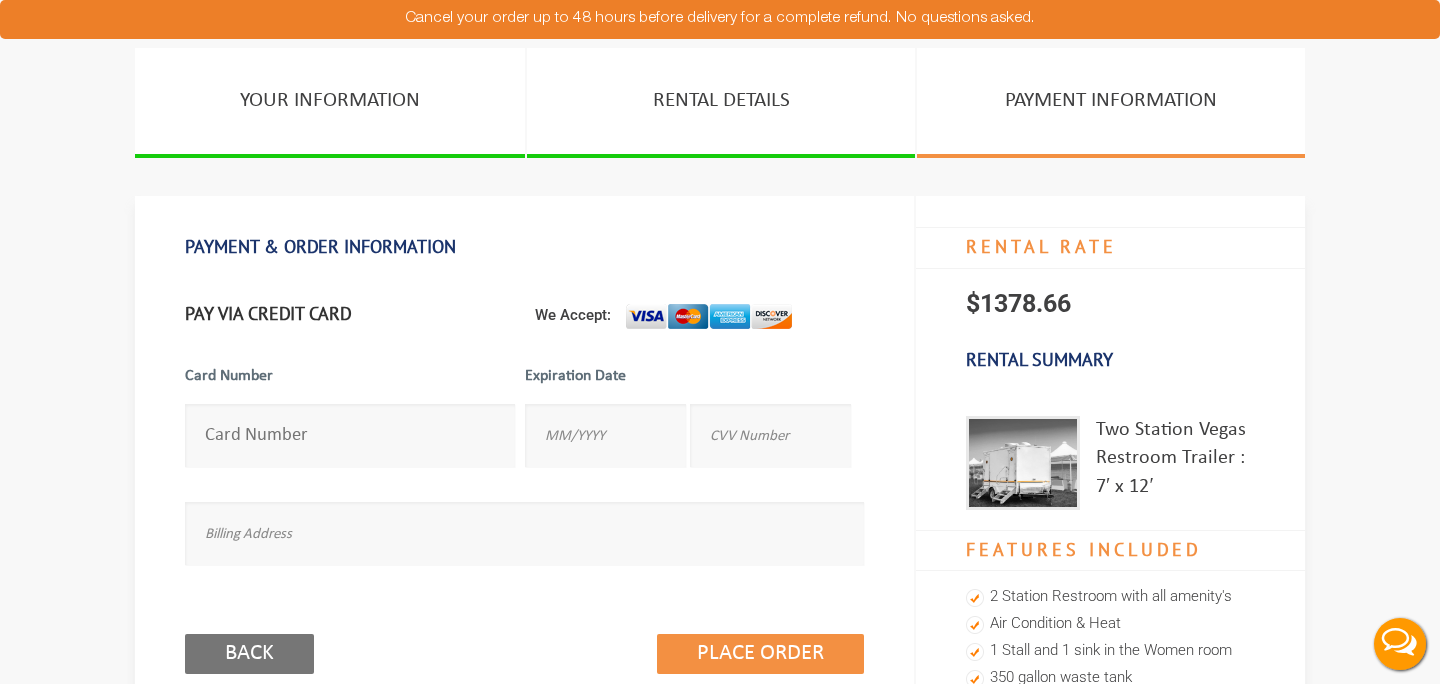click at bounding box center (350, 435) 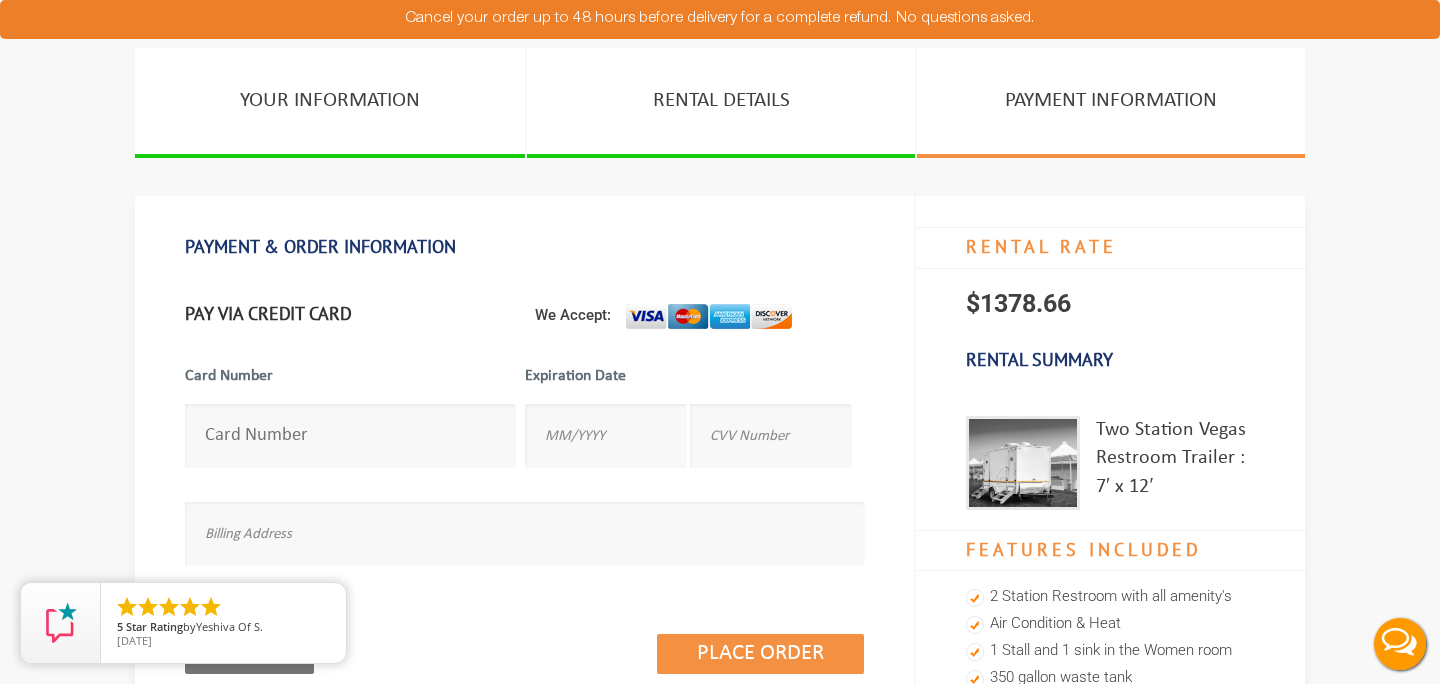 type on "[CREDIT_CARD_NUMBER]" 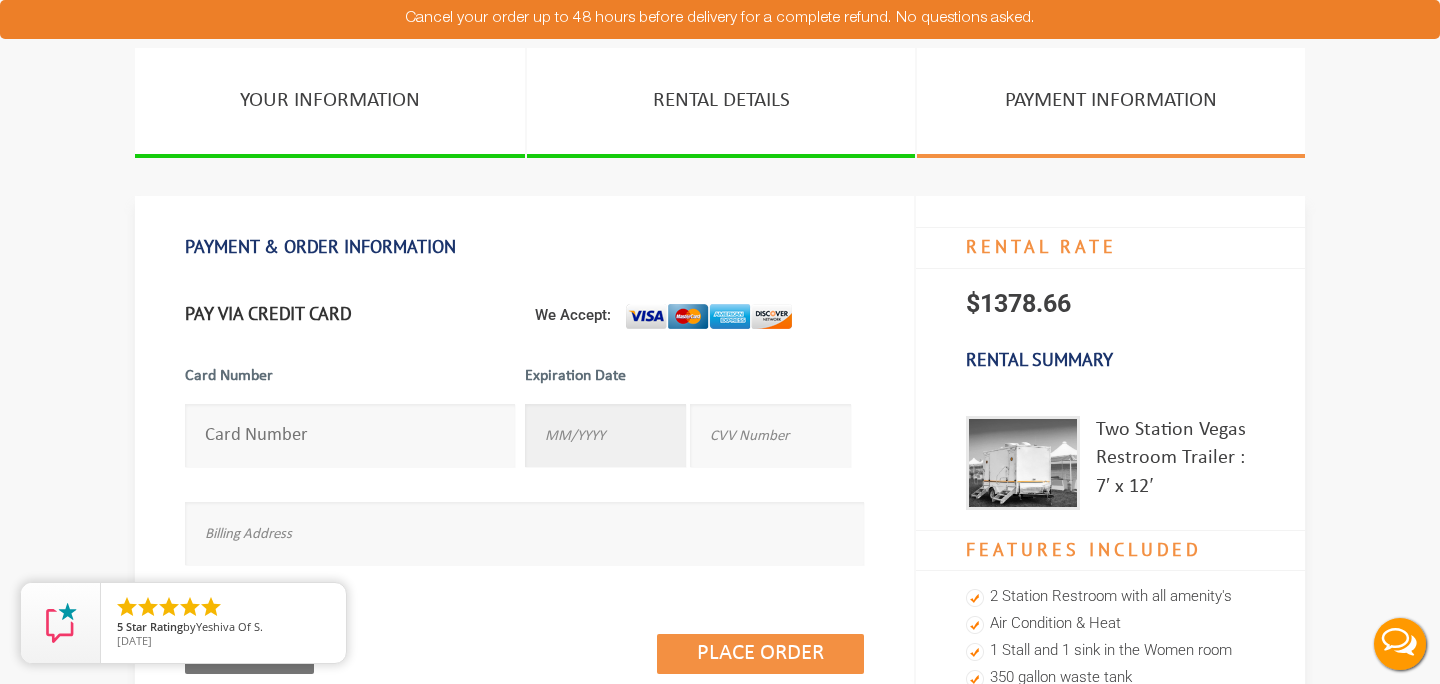 type on "08/2027" 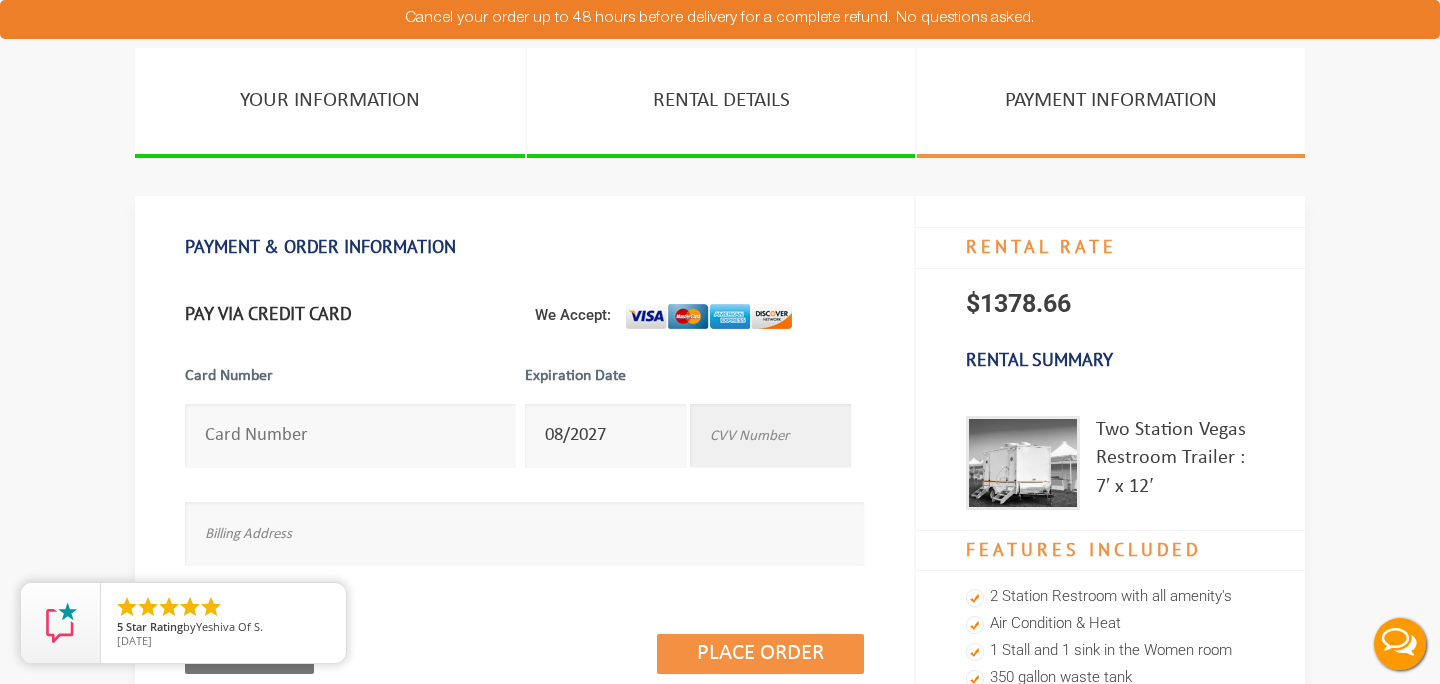 click at bounding box center [770, 435] 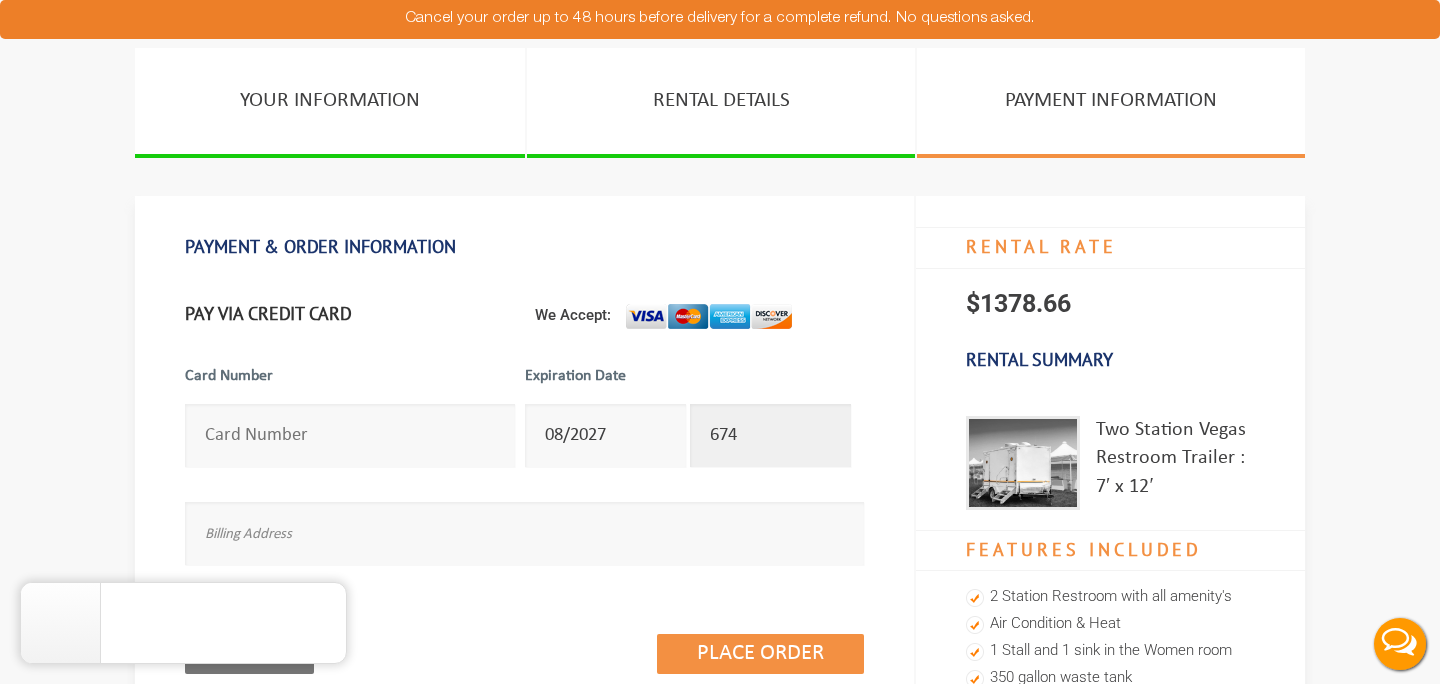 type on "674" 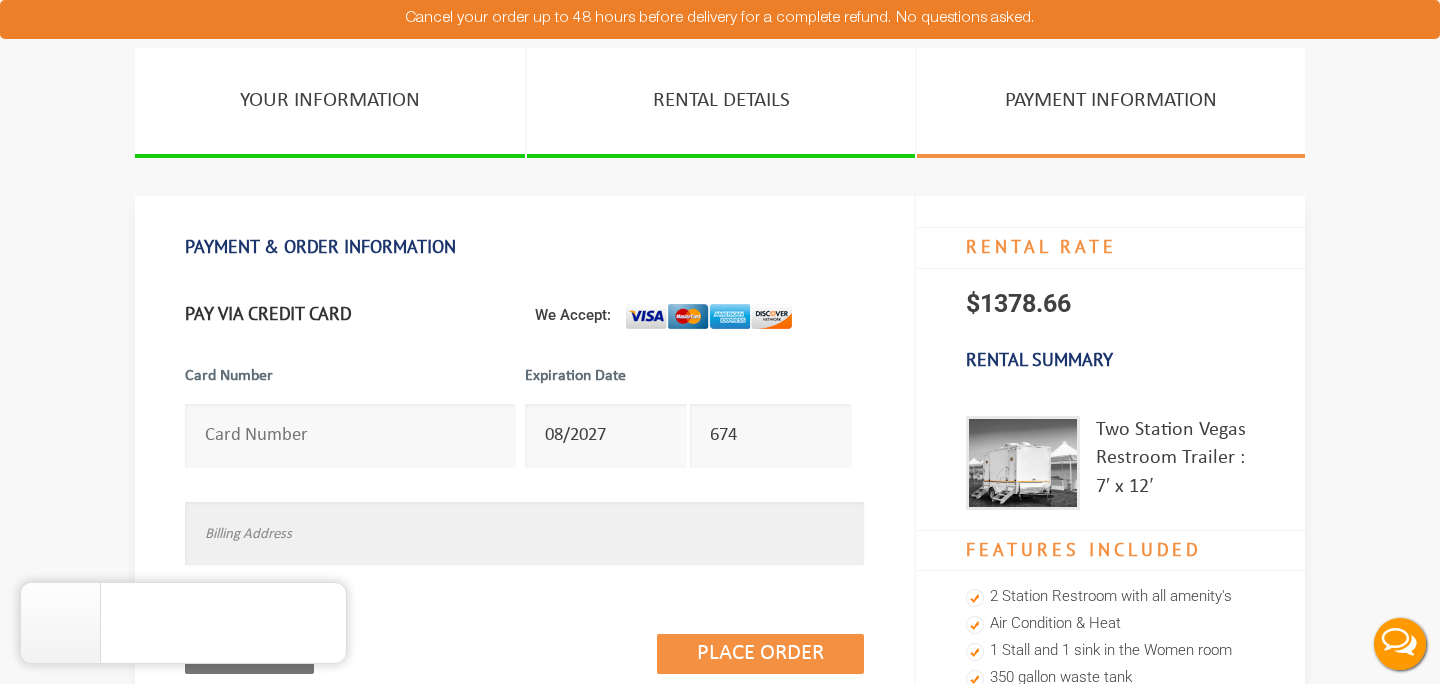 click at bounding box center [524, 533] 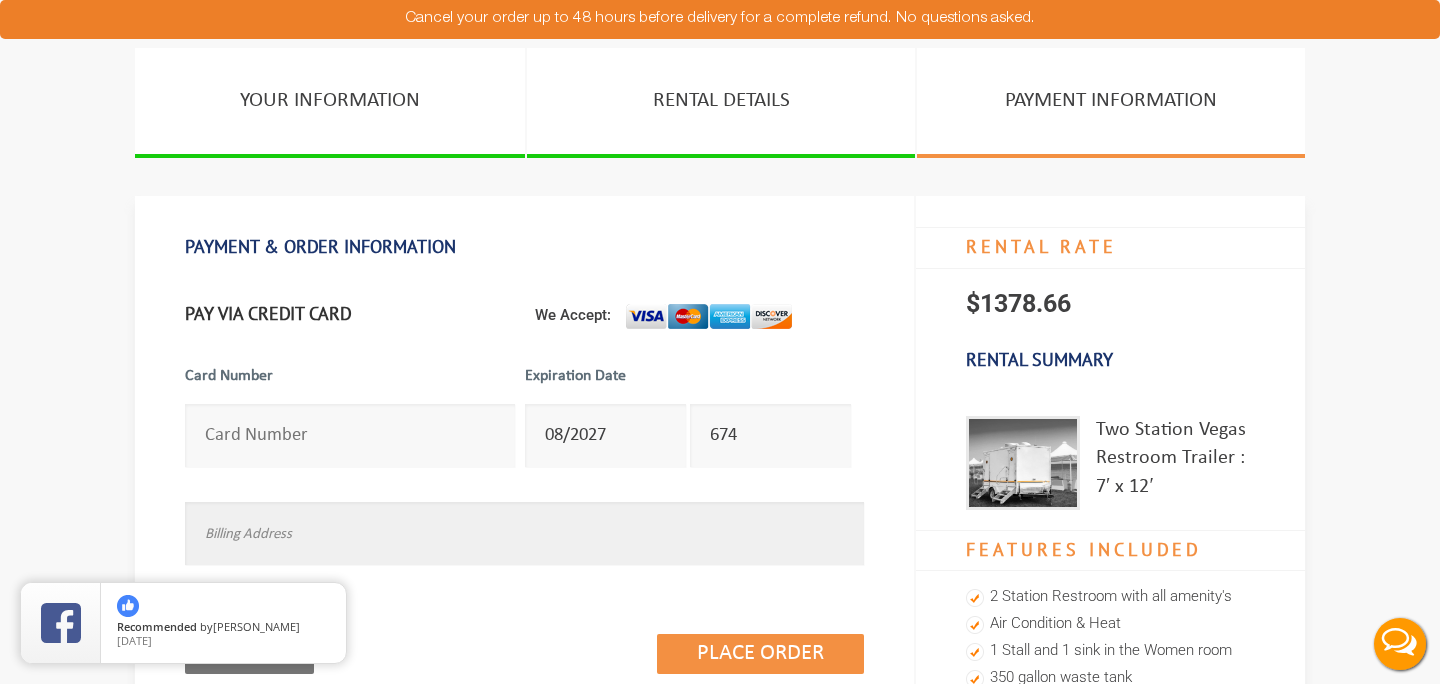 type on "[STREET_ADDRESS]" 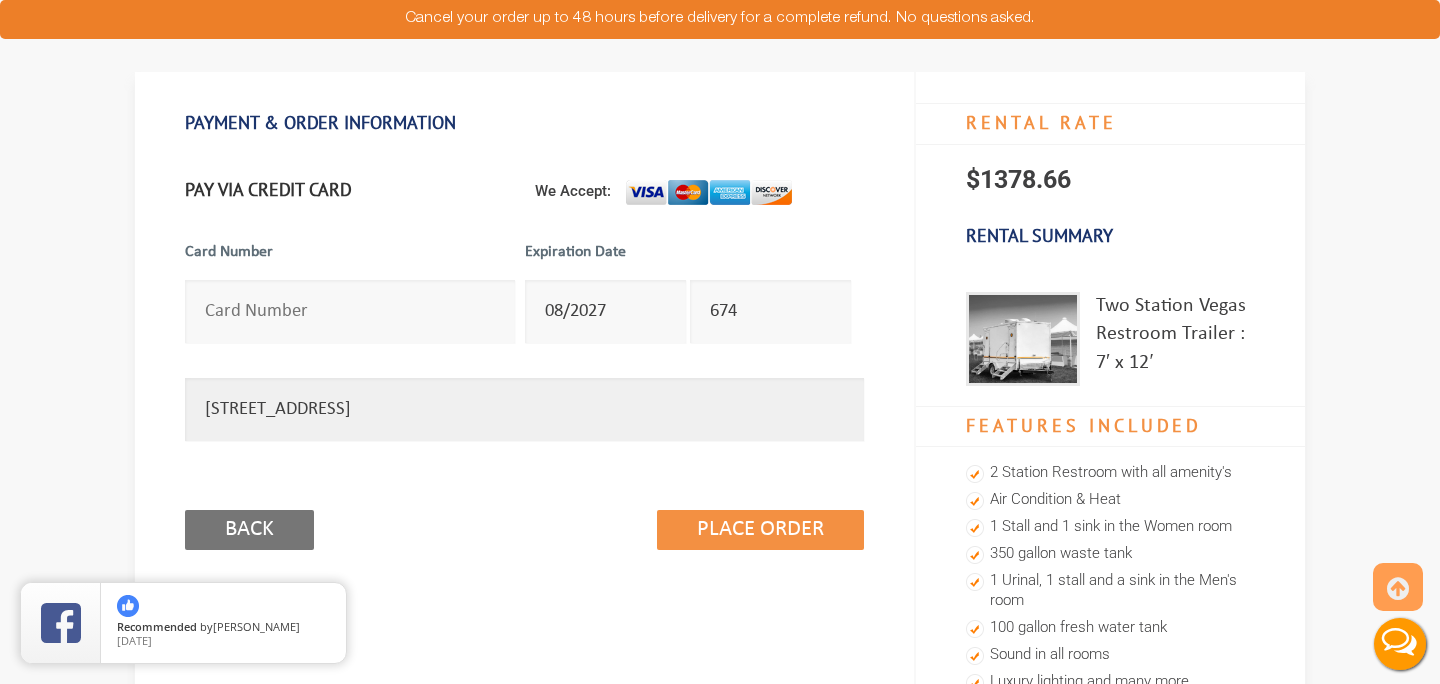 scroll, scrollTop: 143, scrollLeft: 0, axis: vertical 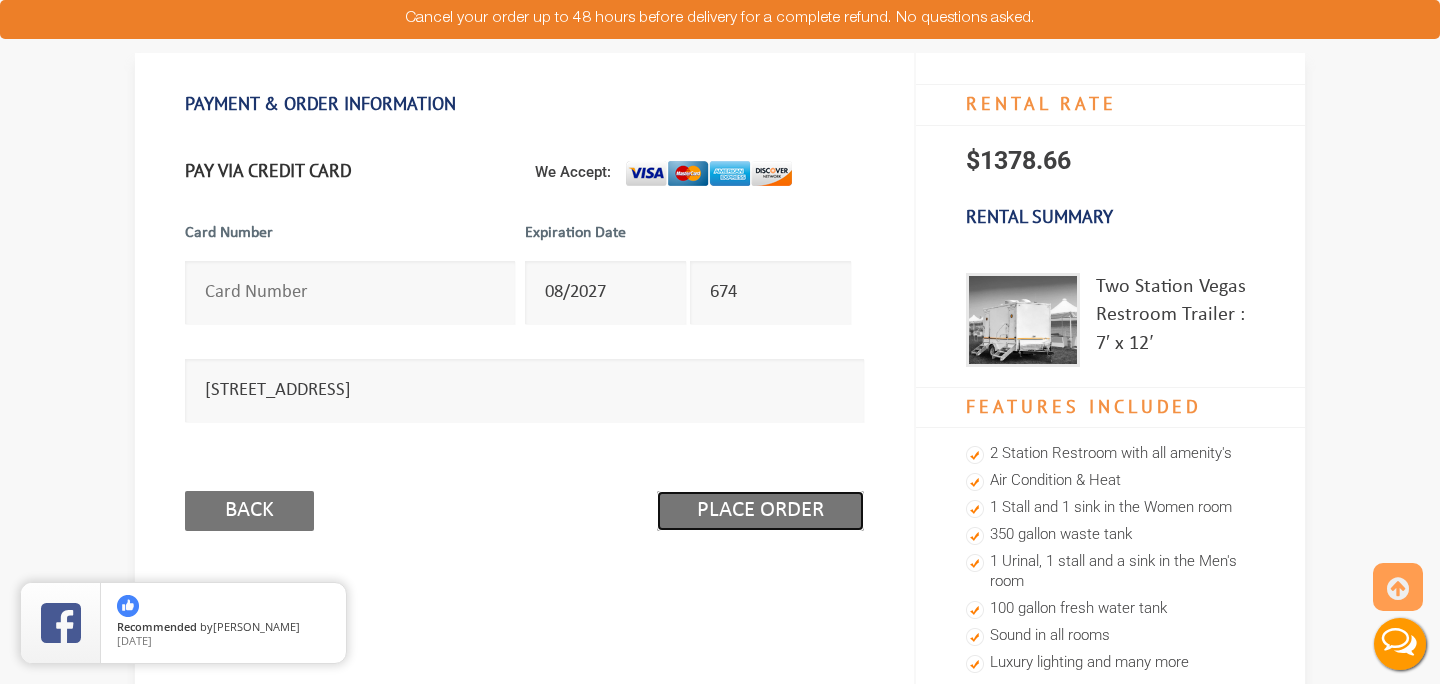 click on "Place Order" at bounding box center (760, 511) 